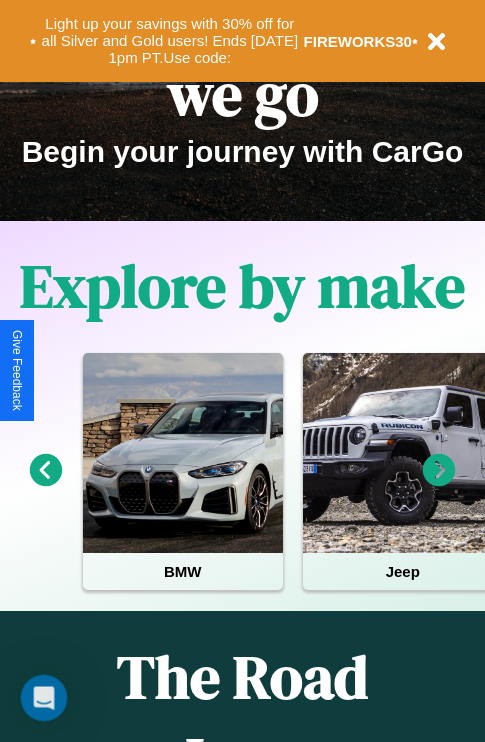 scroll, scrollTop: 817, scrollLeft: 0, axis: vertical 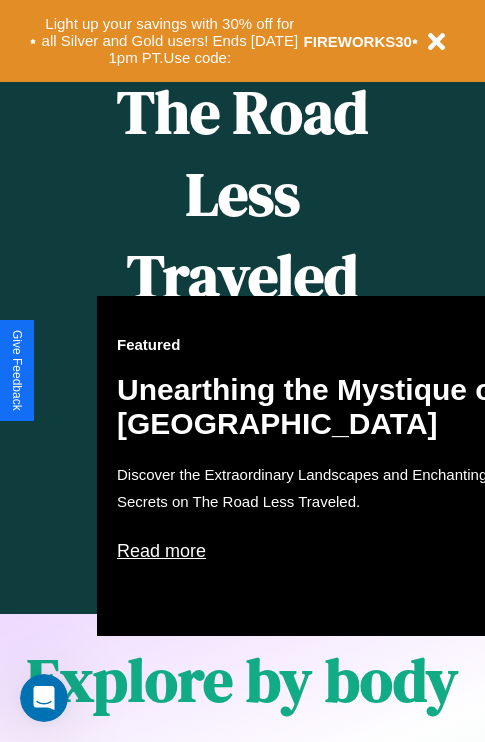 click on "Featured Unearthing the Mystique of [GEOGRAPHIC_DATA] Discover the Extraordinary Landscapes and Enchanting Secrets on The Road Less Traveled. Read more" at bounding box center (317, 466) 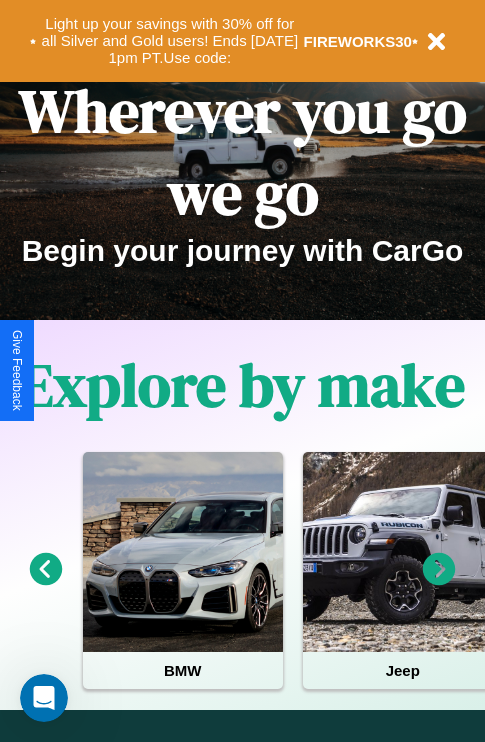 scroll, scrollTop: 0, scrollLeft: 0, axis: both 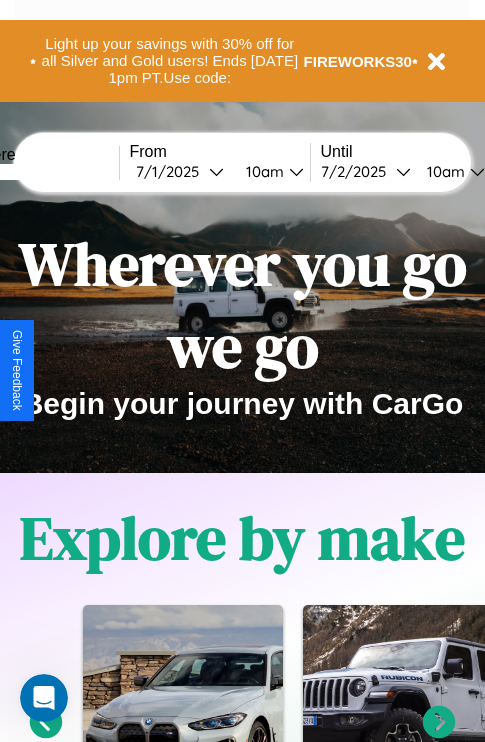 click at bounding box center (44, 172) 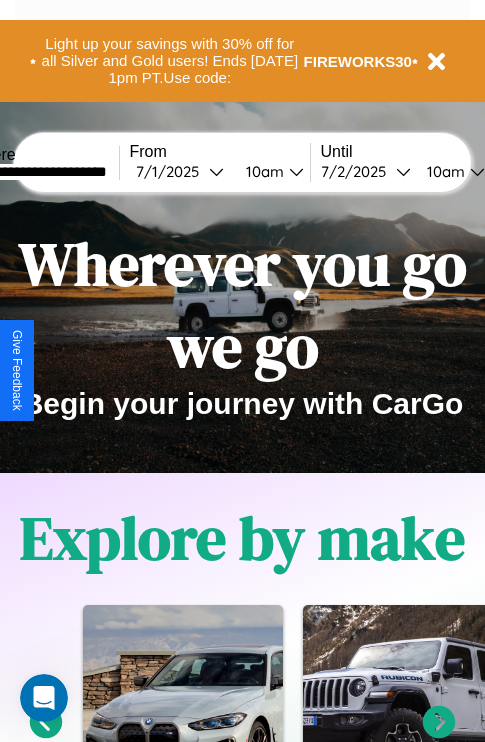 type on "**********" 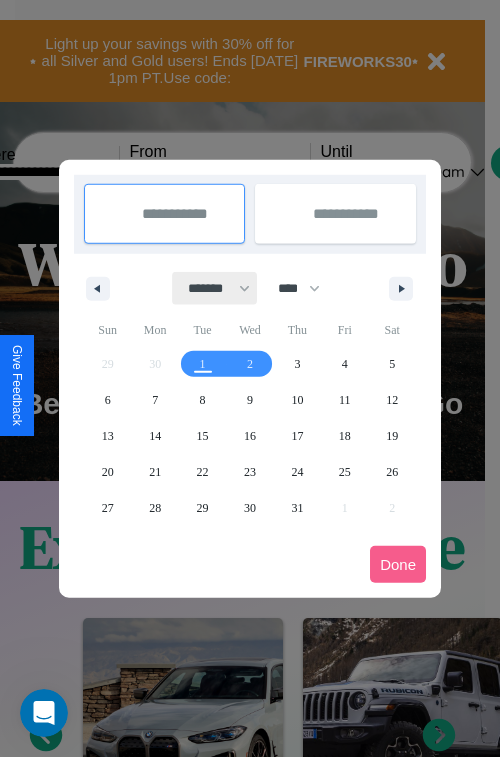 click on "******* ******** ***** ***** *** **** **** ****** ********* ******* ******** ********" at bounding box center (215, 288) 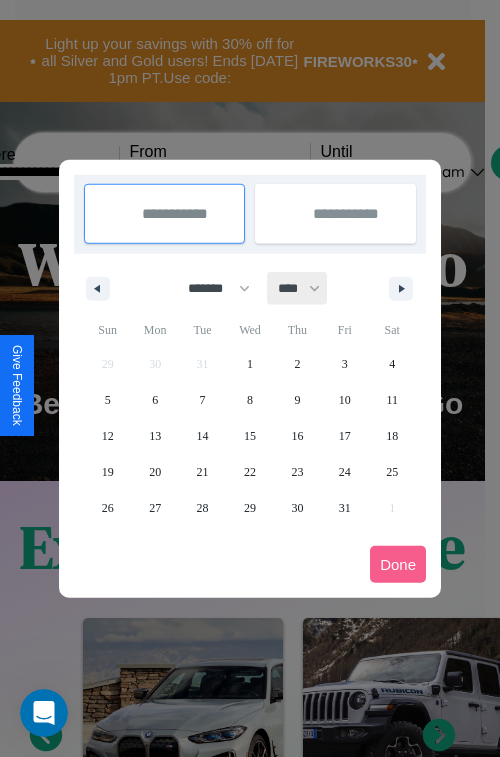 click on "**** **** **** **** **** **** **** **** **** **** **** **** **** **** **** **** **** **** **** **** **** **** **** **** **** **** **** **** **** **** **** **** **** **** **** **** **** **** **** **** **** **** **** **** **** **** **** **** **** **** **** **** **** **** **** **** **** **** **** **** **** **** **** **** **** **** **** **** **** **** **** **** **** **** **** **** **** **** **** **** **** **** **** **** **** **** **** **** **** **** **** **** **** **** **** **** **** **** **** **** **** **** **** **** **** **** **** **** **** **** **** **** **** **** **** **** **** **** **** **** ****" at bounding box center (298, 288) 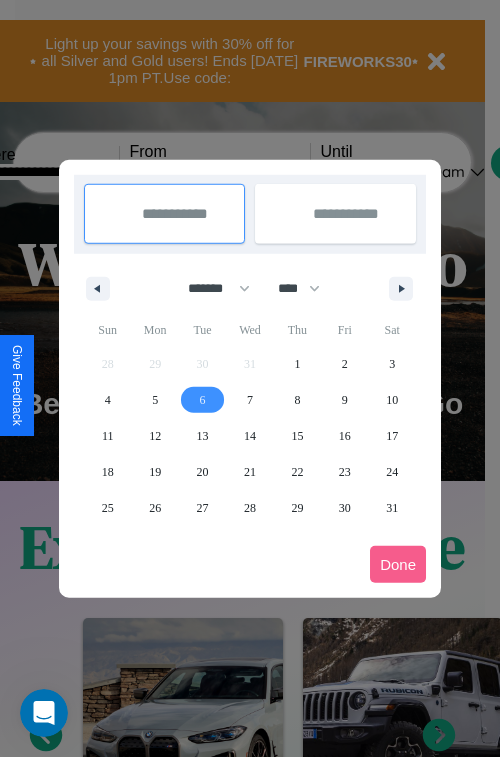 click on "6" at bounding box center (203, 400) 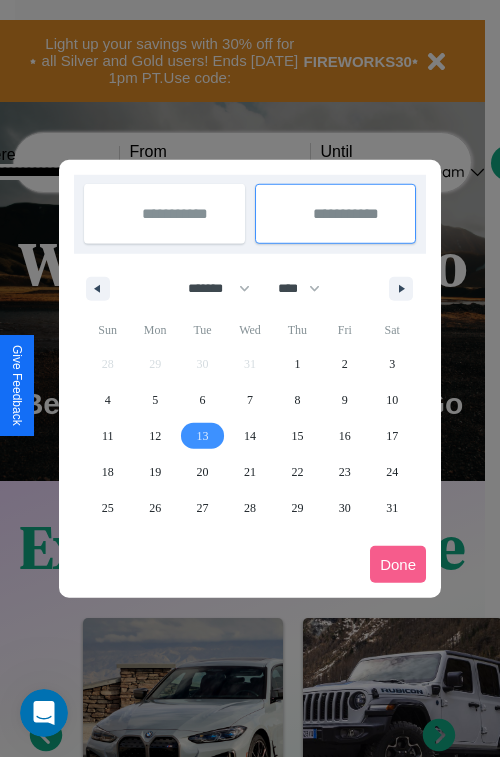 click on "13" at bounding box center (203, 436) 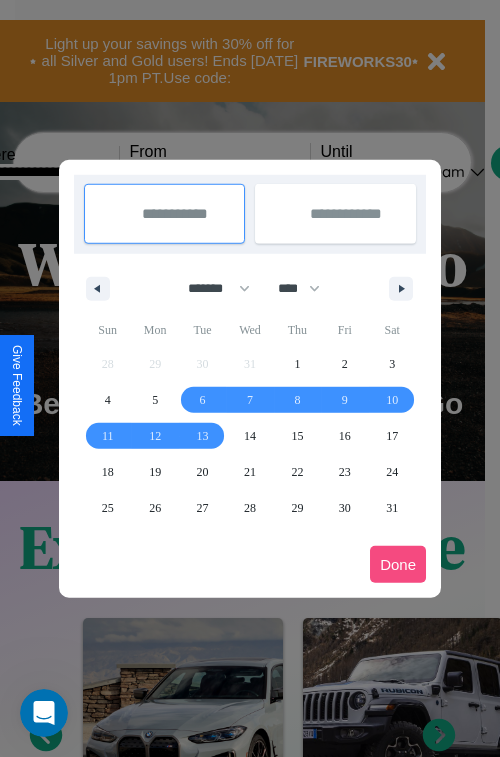click on "Done" at bounding box center (398, 564) 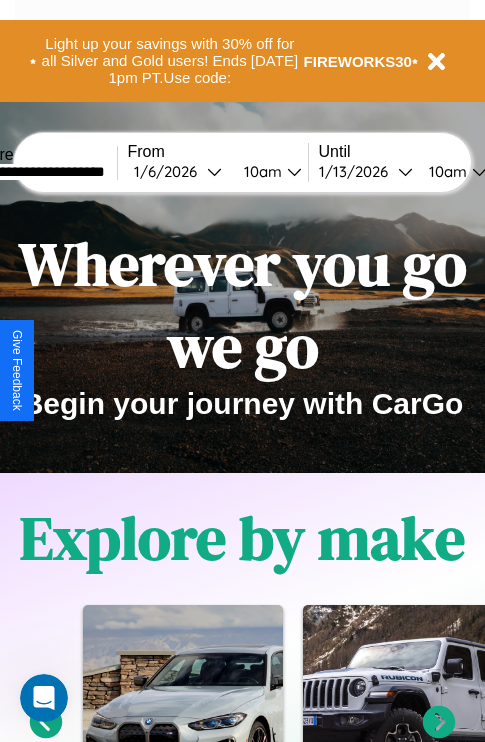 scroll, scrollTop: 0, scrollLeft: 68, axis: horizontal 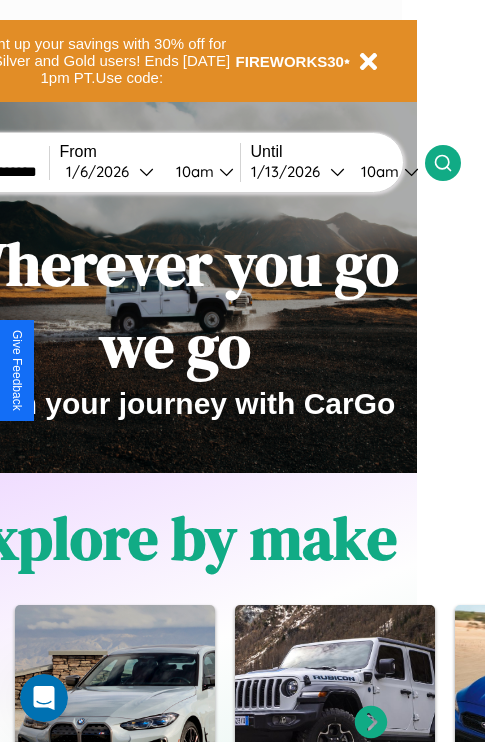 click 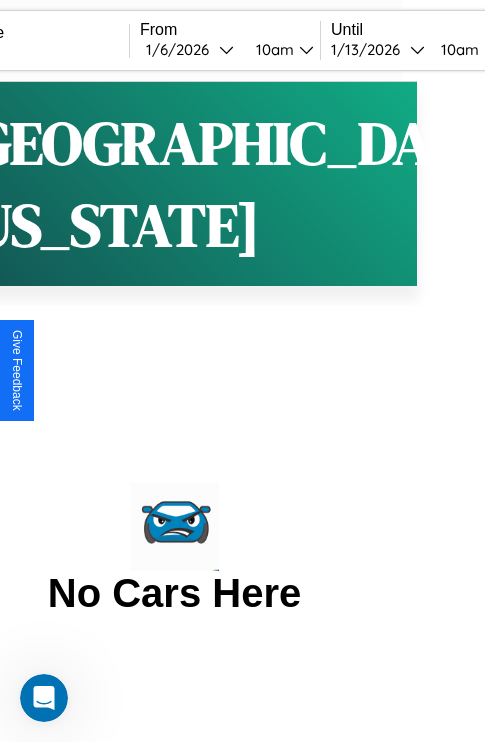 scroll, scrollTop: 0, scrollLeft: 0, axis: both 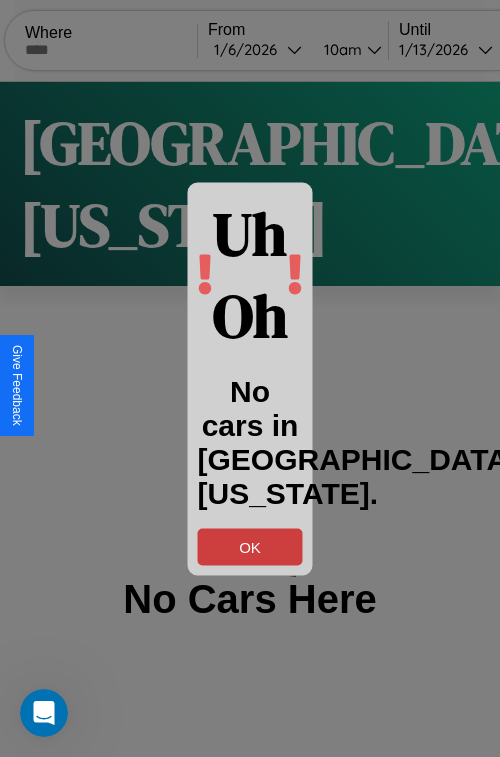 click on "OK" at bounding box center (250, 546) 